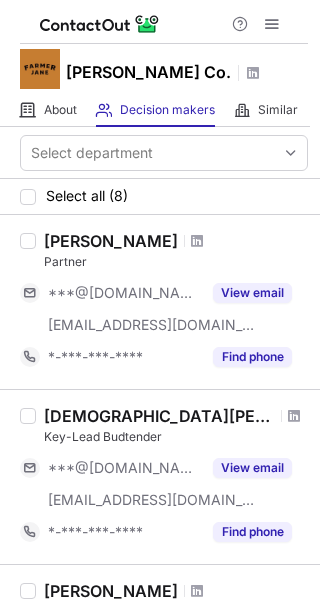 scroll, scrollTop: 0, scrollLeft: 0, axis: both 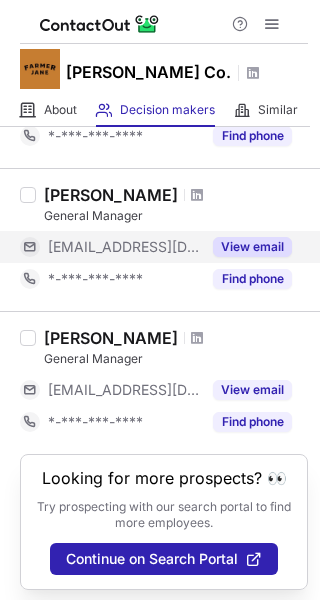 click on "View email" at bounding box center [252, 247] 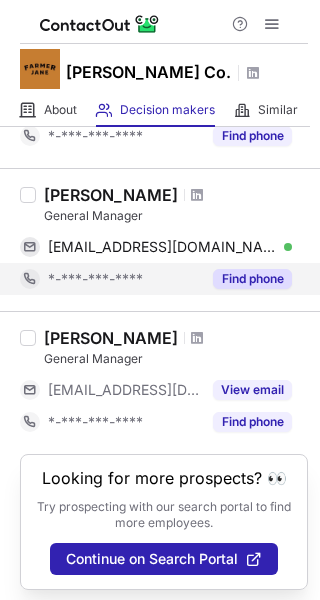 click on "Find phone" at bounding box center (252, 279) 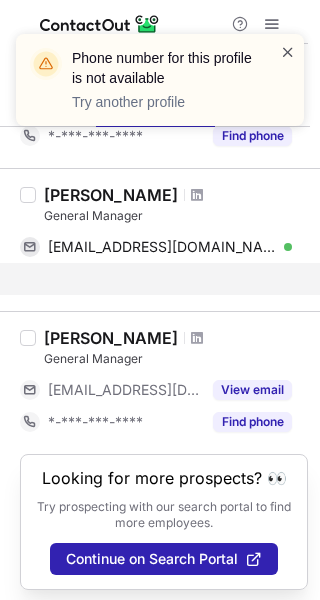 scroll, scrollTop: 998, scrollLeft: 0, axis: vertical 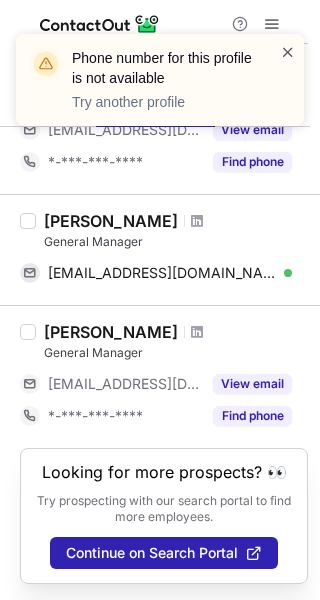 click at bounding box center [288, 52] 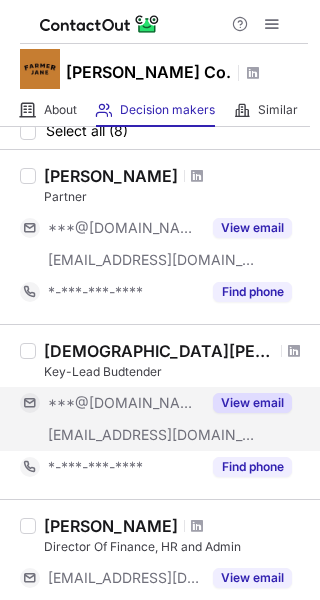 scroll, scrollTop: 100, scrollLeft: 0, axis: vertical 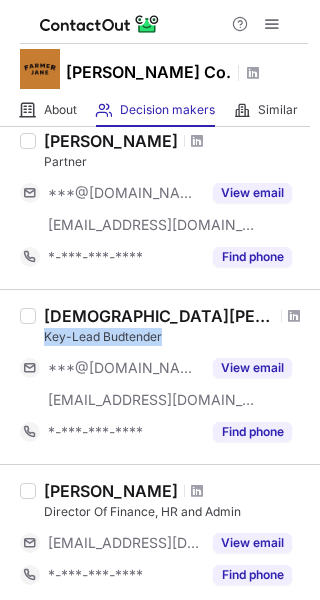 drag, startPoint x: 53, startPoint y: 353, endPoint x: 175, endPoint y: 352, distance: 122.0041 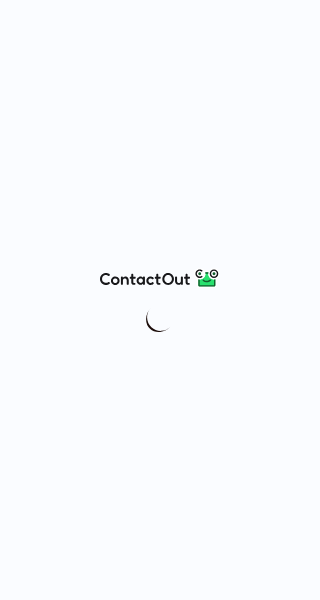 scroll, scrollTop: 0, scrollLeft: 0, axis: both 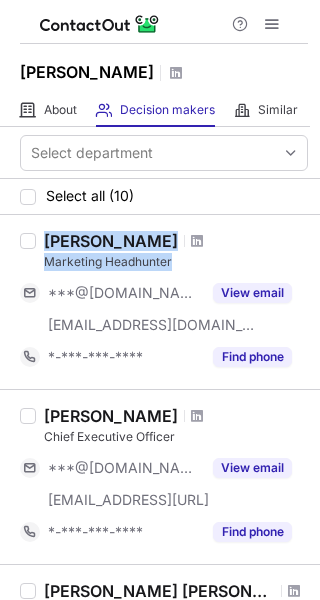 drag, startPoint x: 50, startPoint y: 255, endPoint x: 173, endPoint y: 265, distance: 123.40584 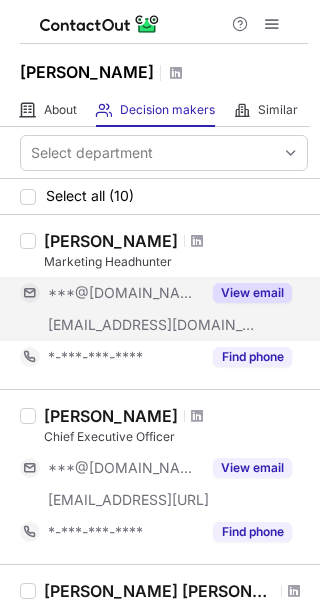 click on "***@hotmail.com" at bounding box center (124, 293) 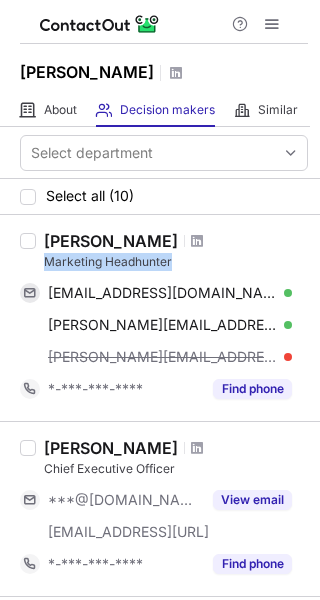 drag, startPoint x: 36, startPoint y: 255, endPoint x: 176, endPoint y: 264, distance: 140.28899 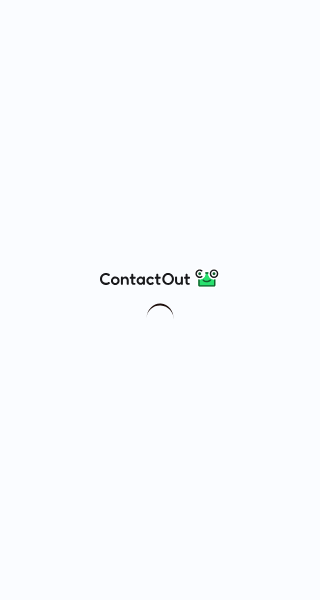 scroll, scrollTop: 0, scrollLeft: 0, axis: both 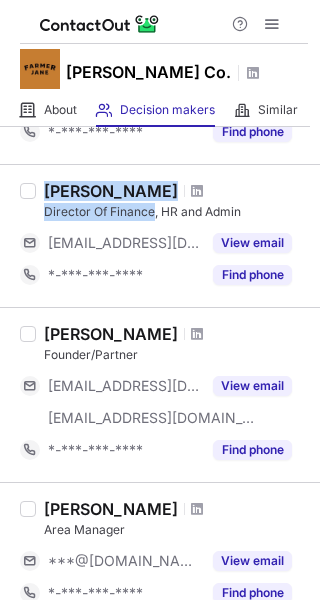 drag, startPoint x: 35, startPoint y: 228, endPoint x: 155, endPoint y: 242, distance: 120.8139 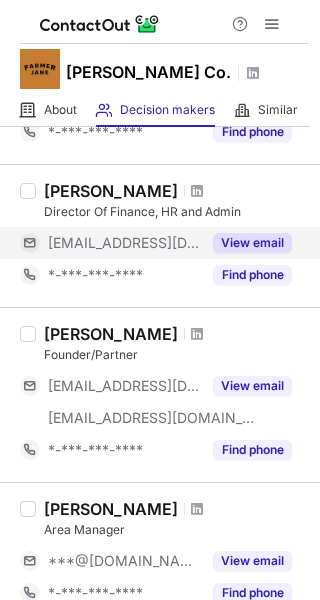 click on "[EMAIL_ADDRESS][DOMAIN_NAME]" at bounding box center (124, 243) 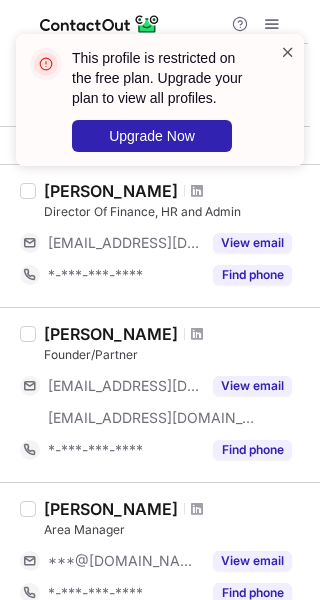 click at bounding box center (288, 52) 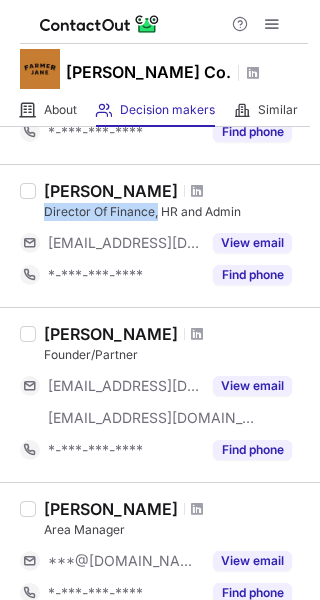 drag, startPoint x: 40, startPoint y: 234, endPoint x: 159, endPoint y: 230, distance: 119.06721 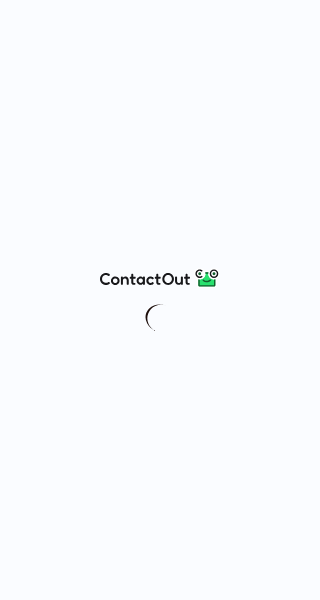 scroll, scrollTop: 0, scrollLeft: 0, axis: both 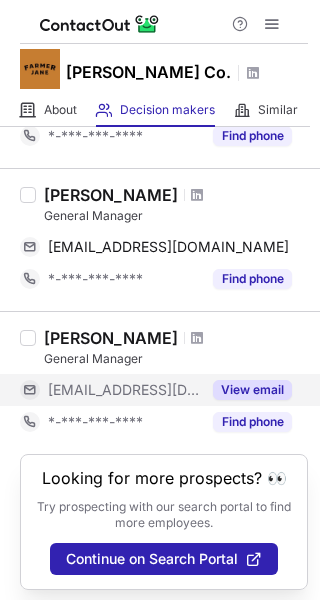 click on "View email" at bounding box center (252, 390) 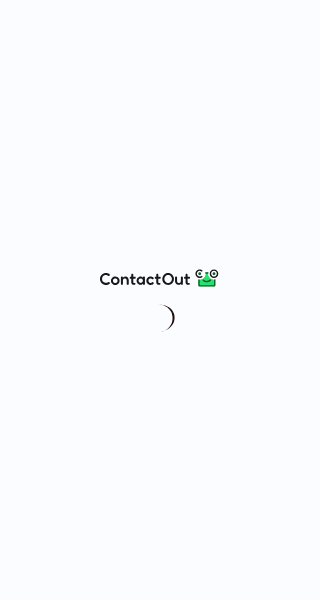 scroll, scrollTop: 0, scrollLeft: 0, axis: both 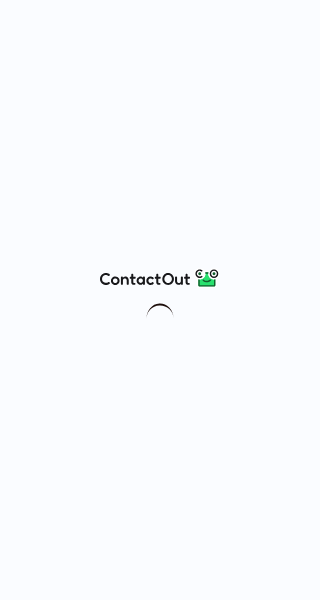 click at bounding box center (160, 300) 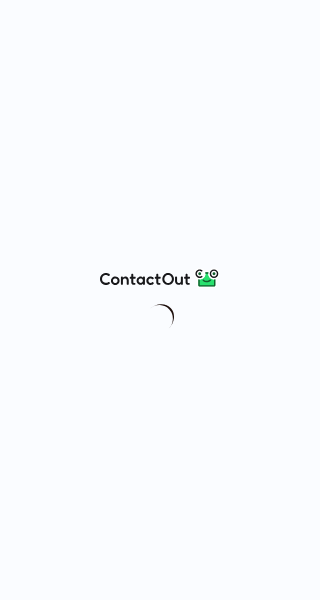 scroll, scrollTop: 0, scrollLeft: 0, axis: both 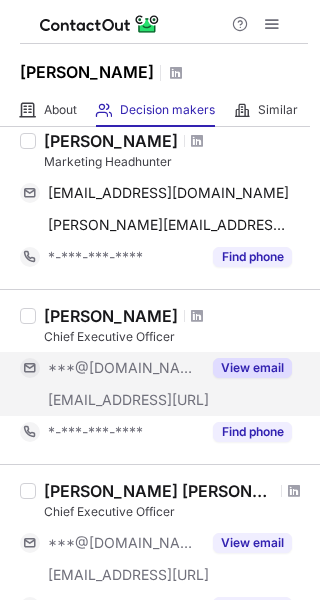 click on "View email" at bounding box center [252, 368] 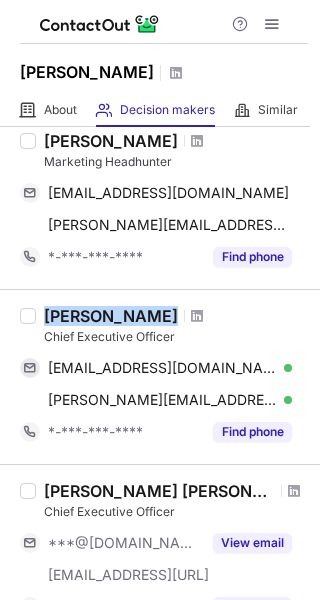 drag, startPoint x: 48, startPoint y: 308, endPoint x: 136, endPoint y: 308, distance: 88 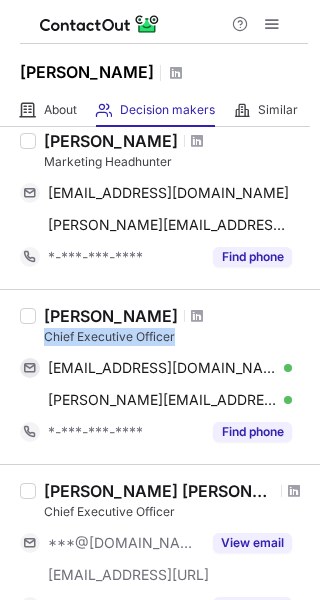 drag, startPoint x: 39, startPoint y: 331, endPoint x: 177, endPoint y: 334, distance: 138.03261 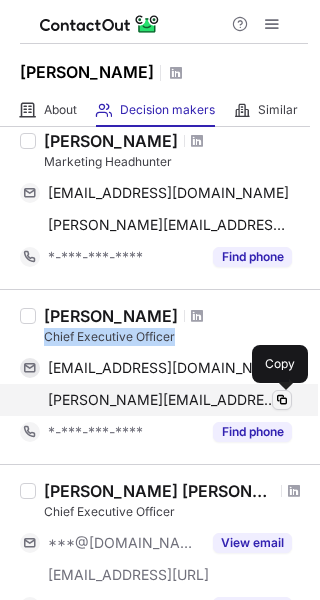 click at bounding box center (282, 400) 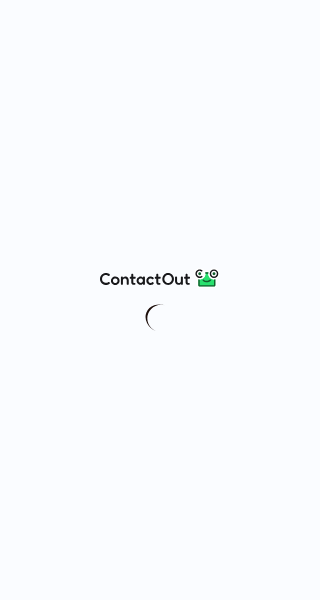 scroll, scrollTop: 0, scrollLeft: 0, axis: both 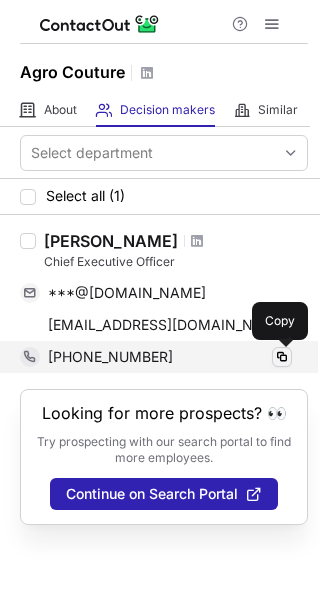 click at bounding box center (282, 357) 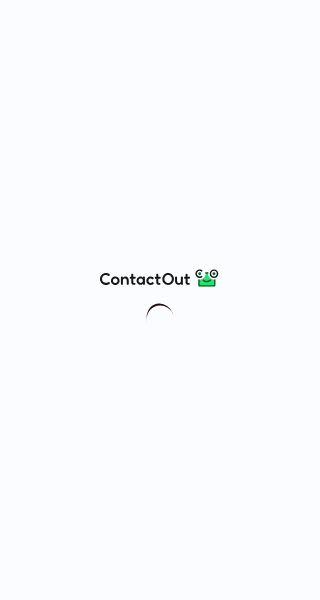 scroll, scrollTop: 0, scrollLeft: 0, axis: both 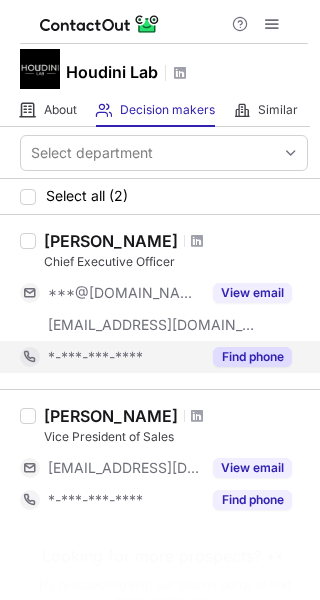 click on "Find phone" at bounding box center [252, 357] 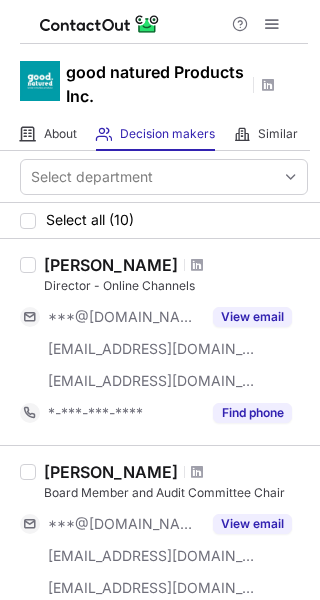 scroll, scrollTop: 0, scrollLeft: 0, axis: both 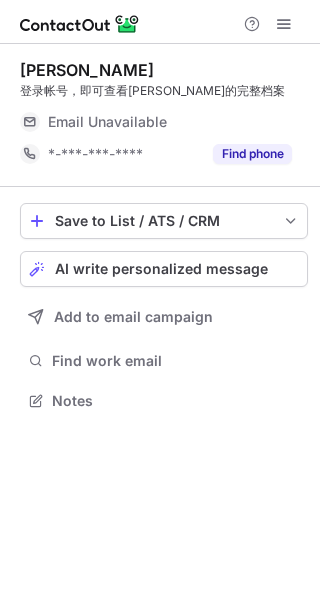 click on "登录帐号，即可查看[PERSON_NAME]的完整档案" at bounding box center (164, 91) 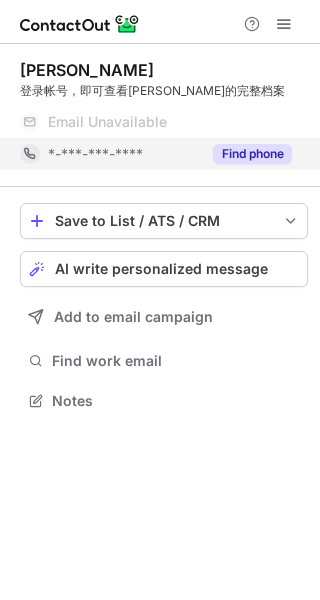 click on "Find phone" at bounding box center [252, 154] 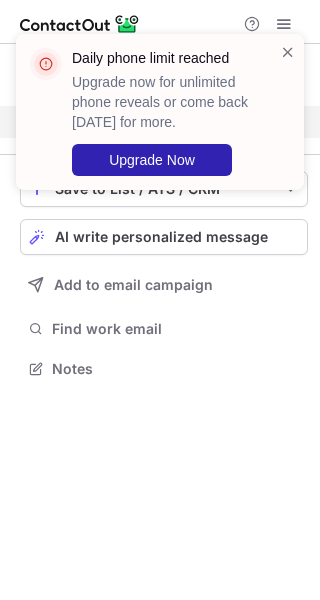 scroll, scrollTop: 355, scrollLeft: 320, axis: both 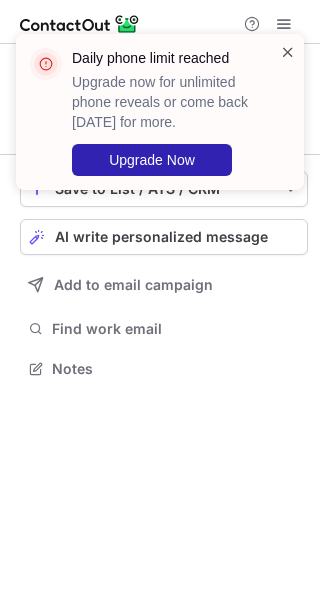 click at bounding box center [288, 52] 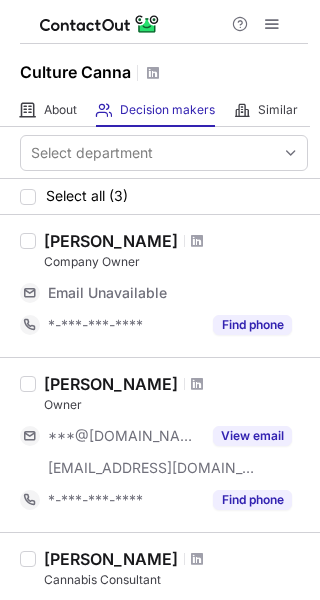 scroll, scrollTop: 0, scrollLeft: 0, axis: both 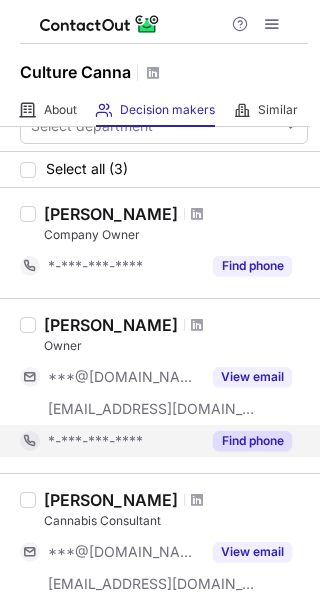 click on "Find phone" at bounding box center (252, 441) 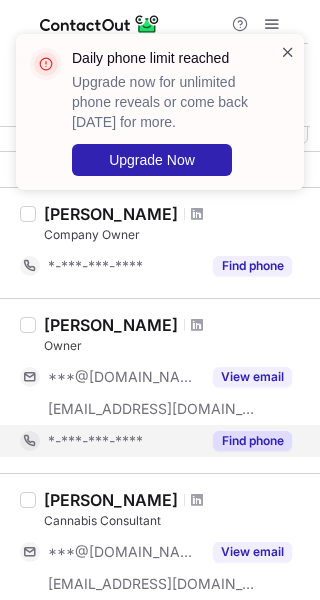 click at bounding box center (288, 52) 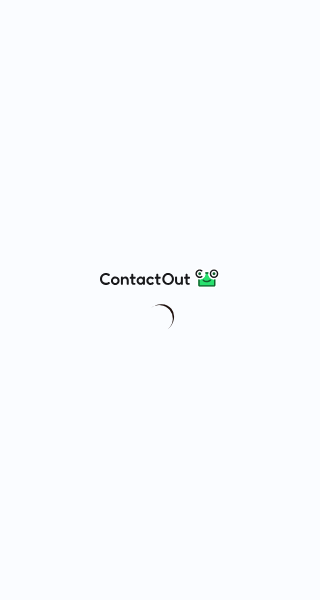 scroll, scrollTop: 0, scrollLeft: 0, axis: both 